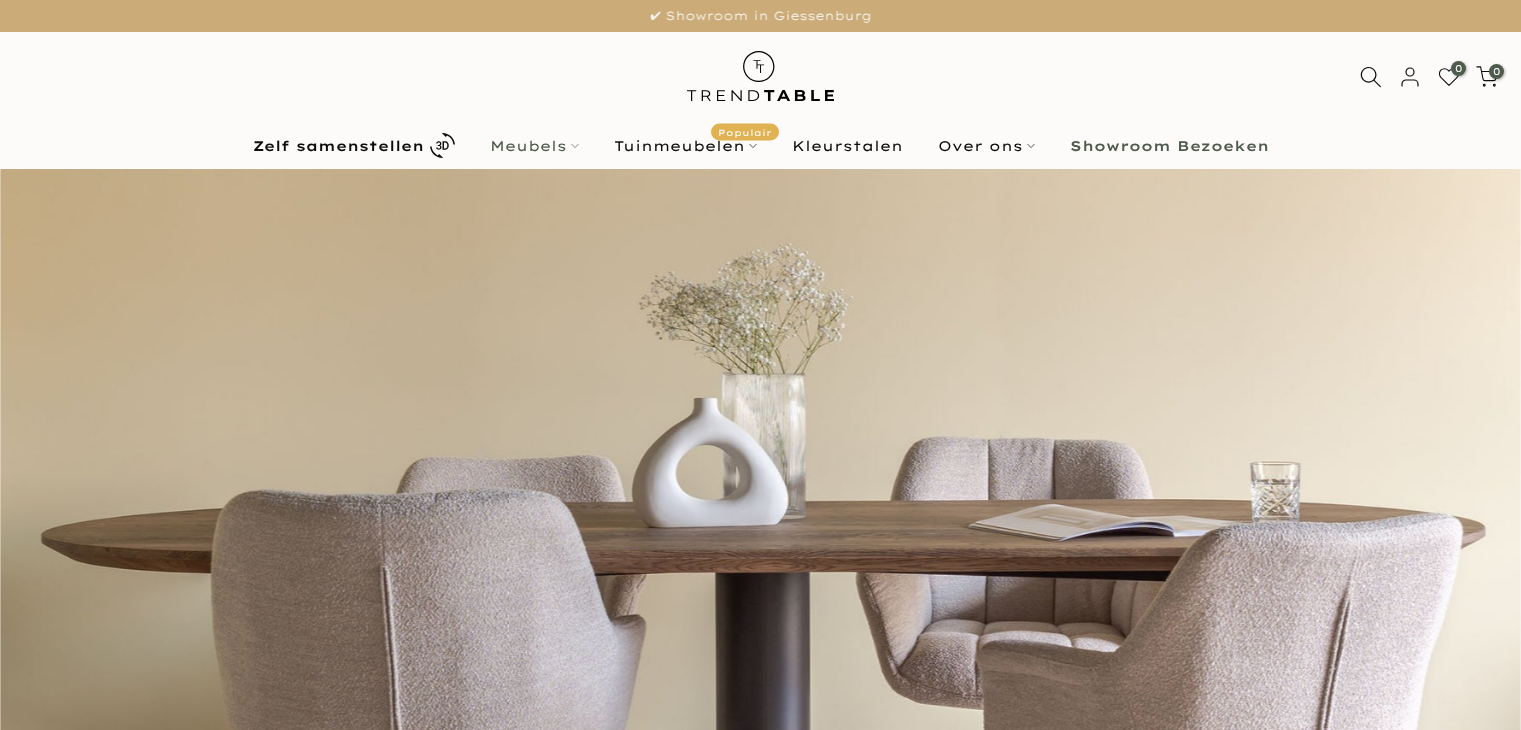 scroll, scrollTop: 0, scrollLeft: 0, axis: both 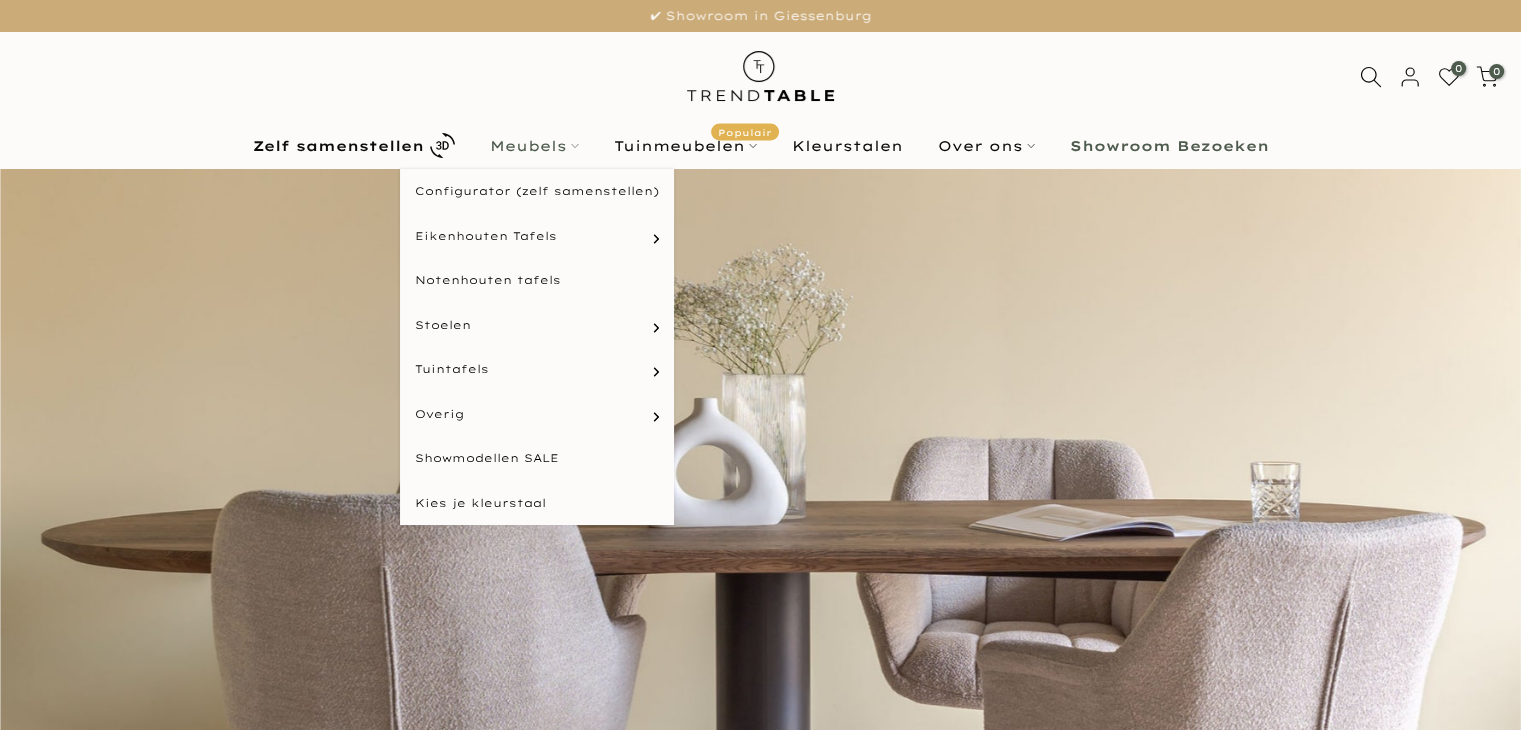 type on "****" 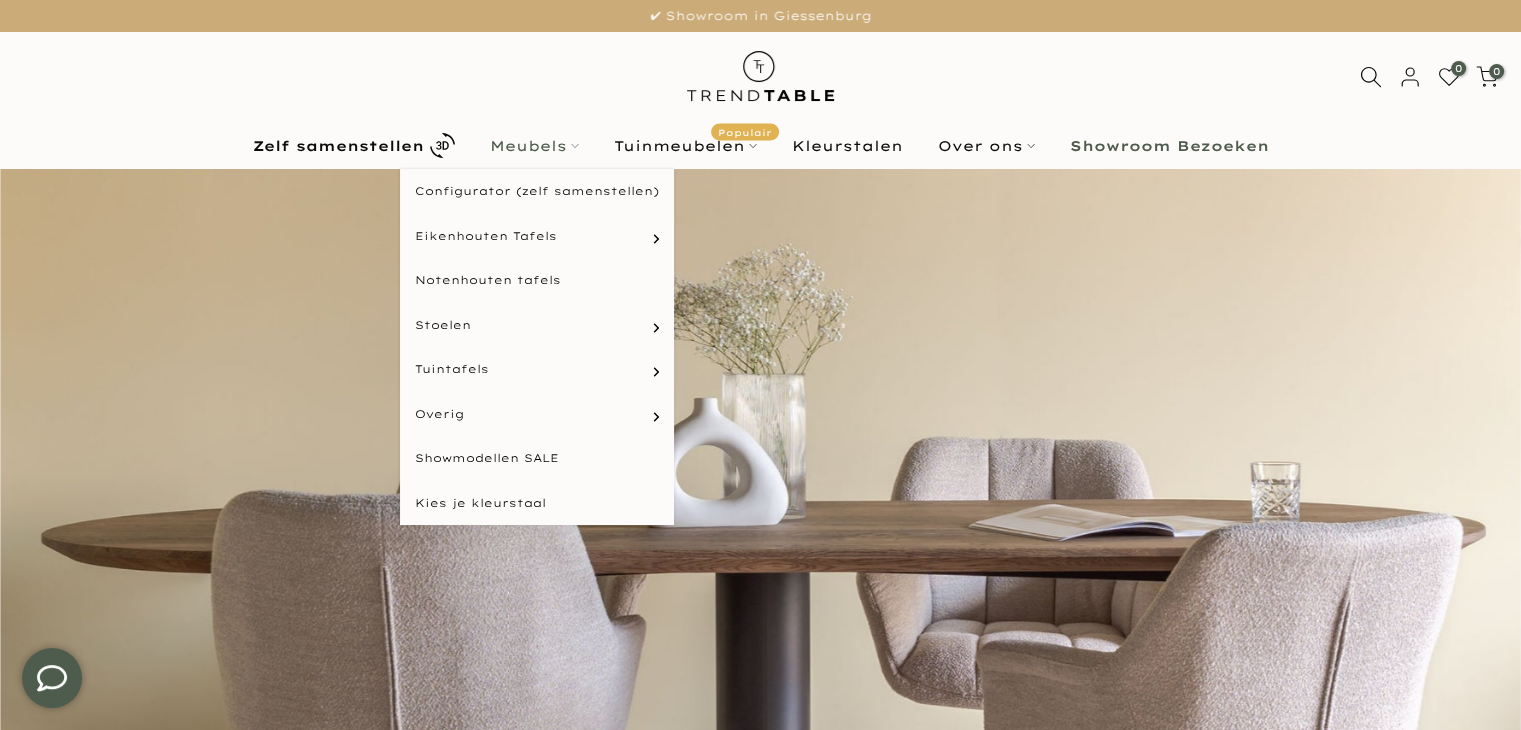 scroll, scrollTop: 0, scrollLeft: 0, axis: both 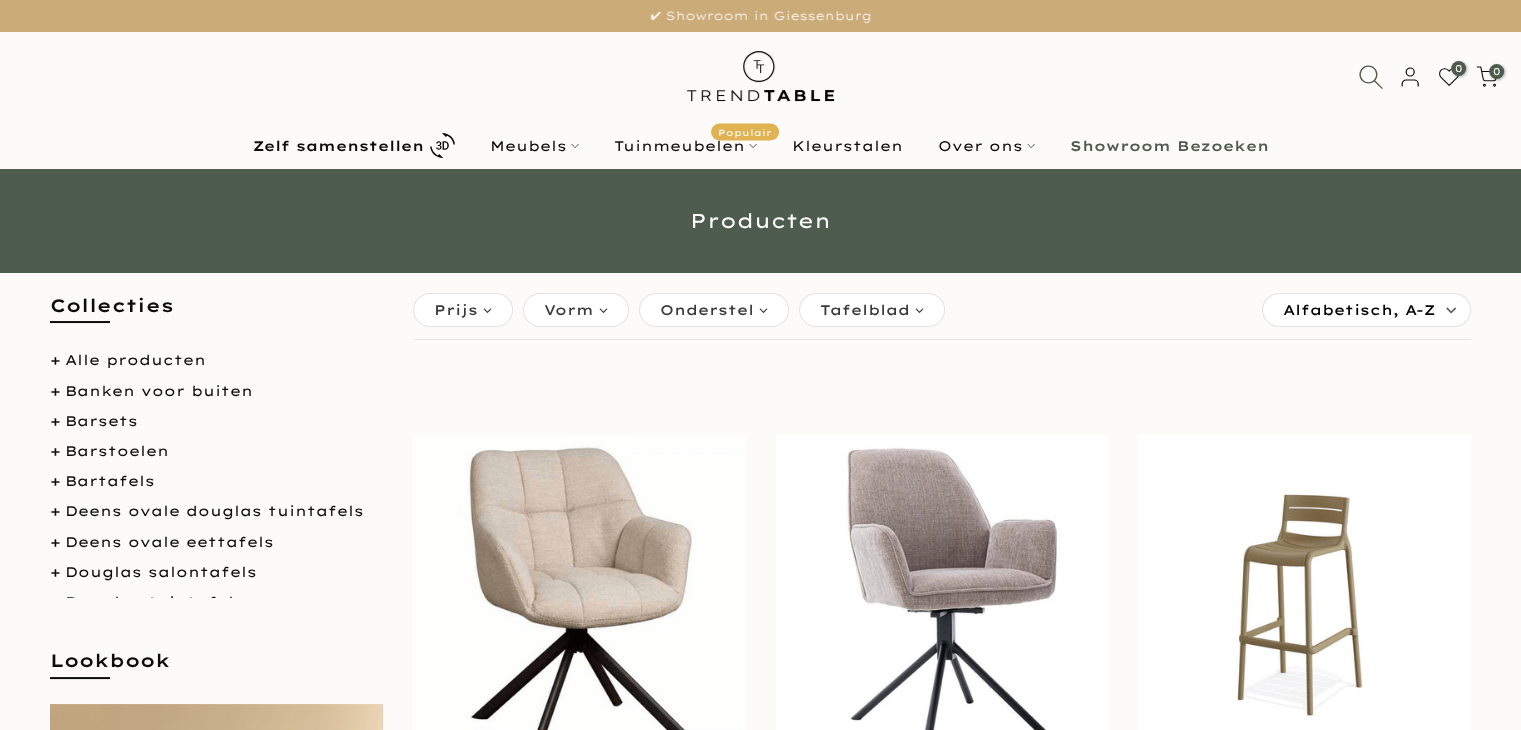 type on "****" 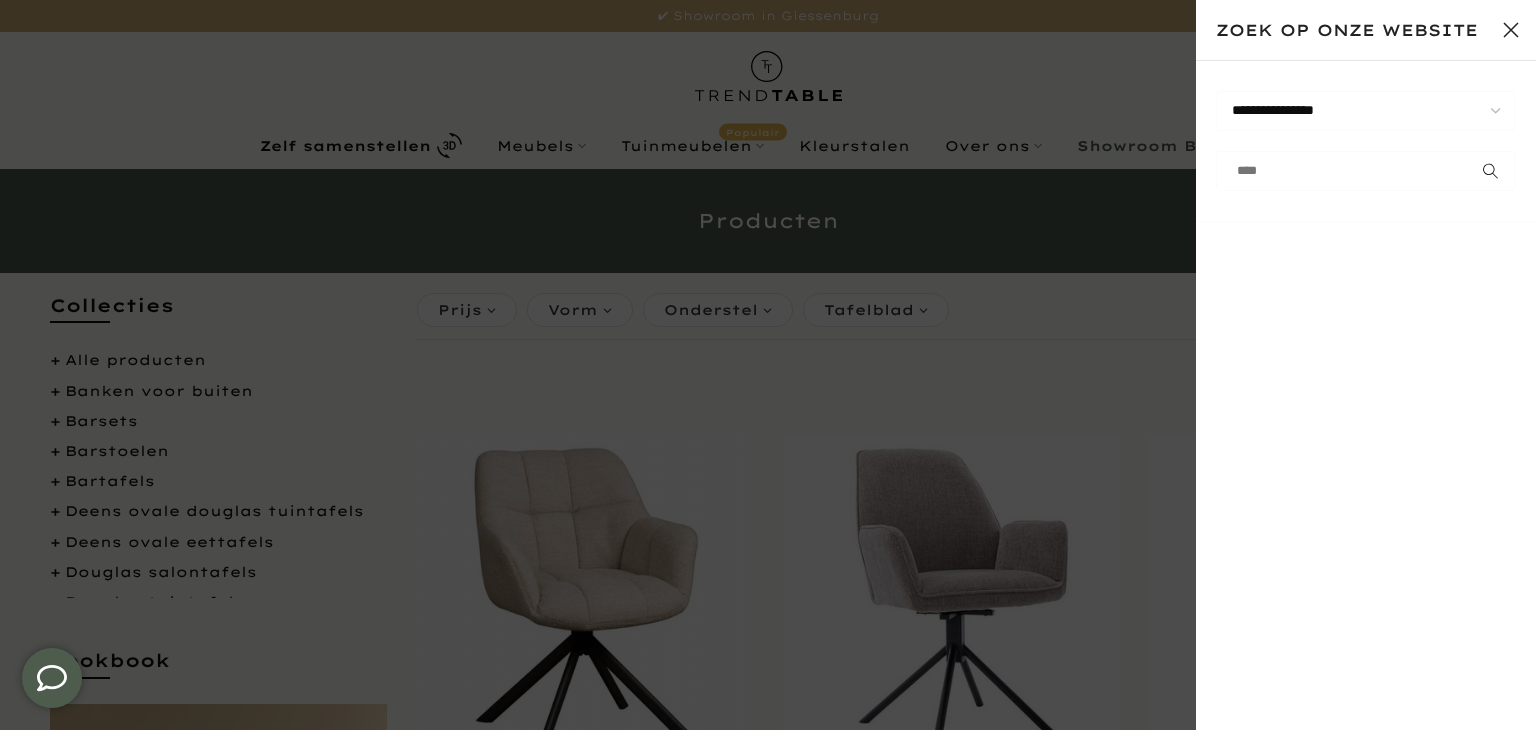 scroll, scrollTop: 0, scrollLeft: 0, axis: both 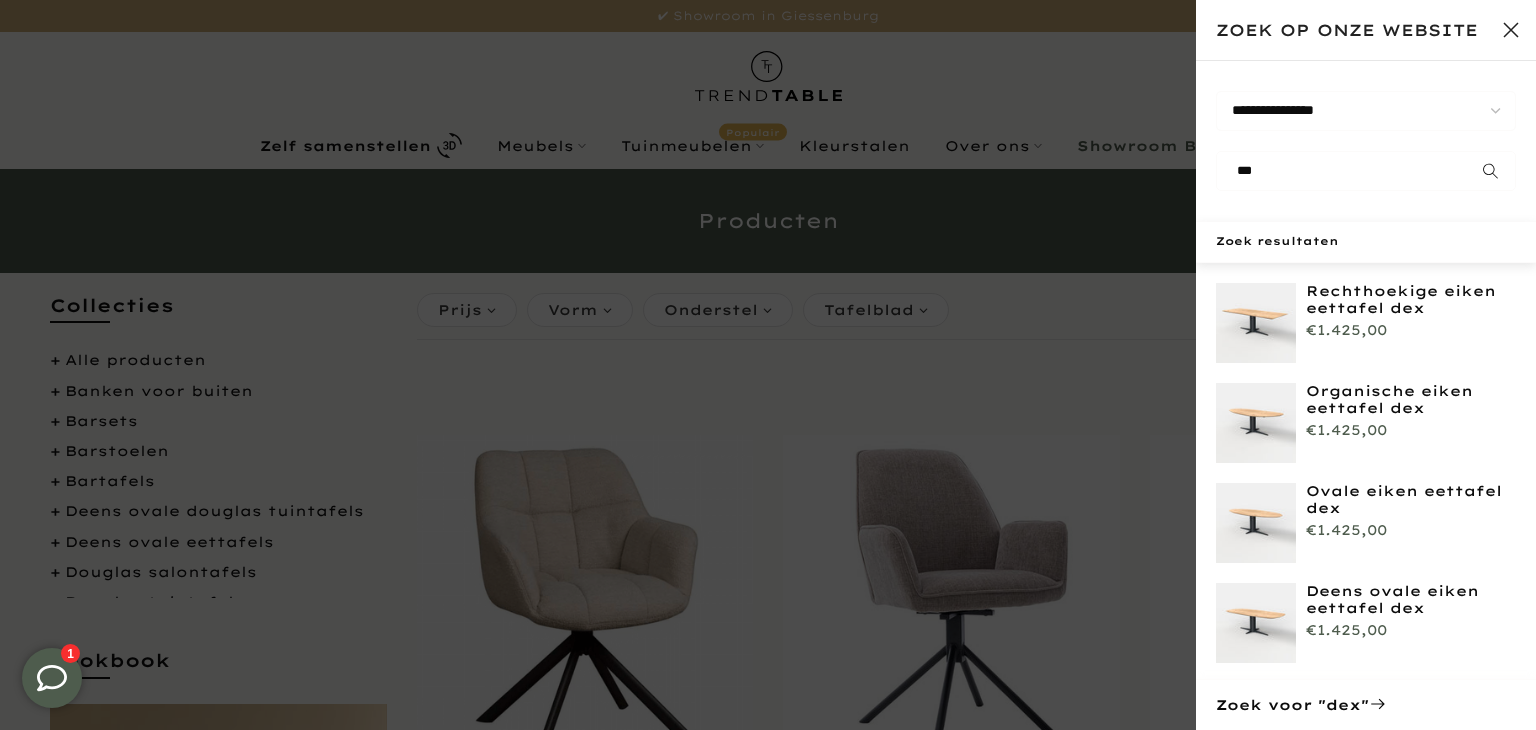 type on "***" 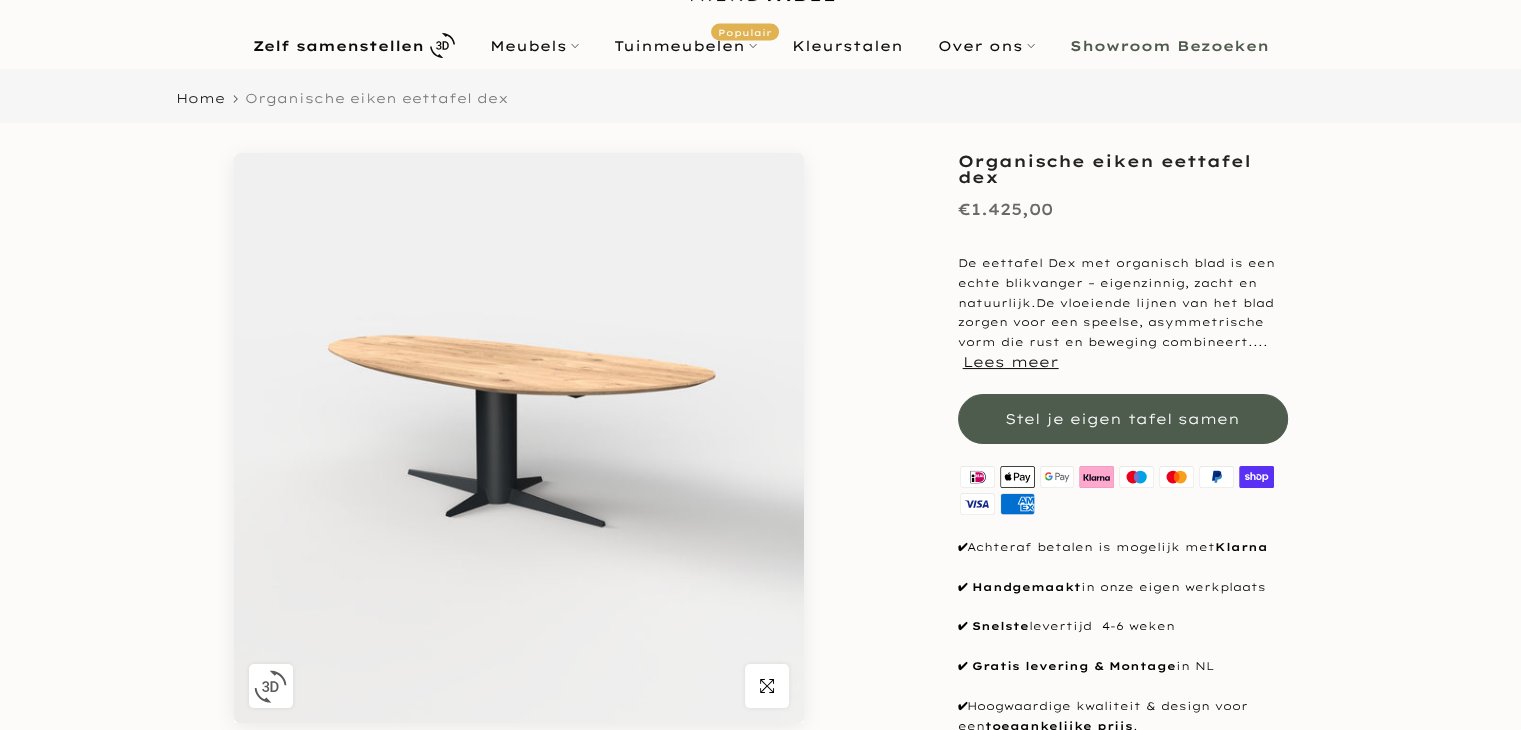scroll, scrollTop: 200, scrollLeft: 0, axis: vertical 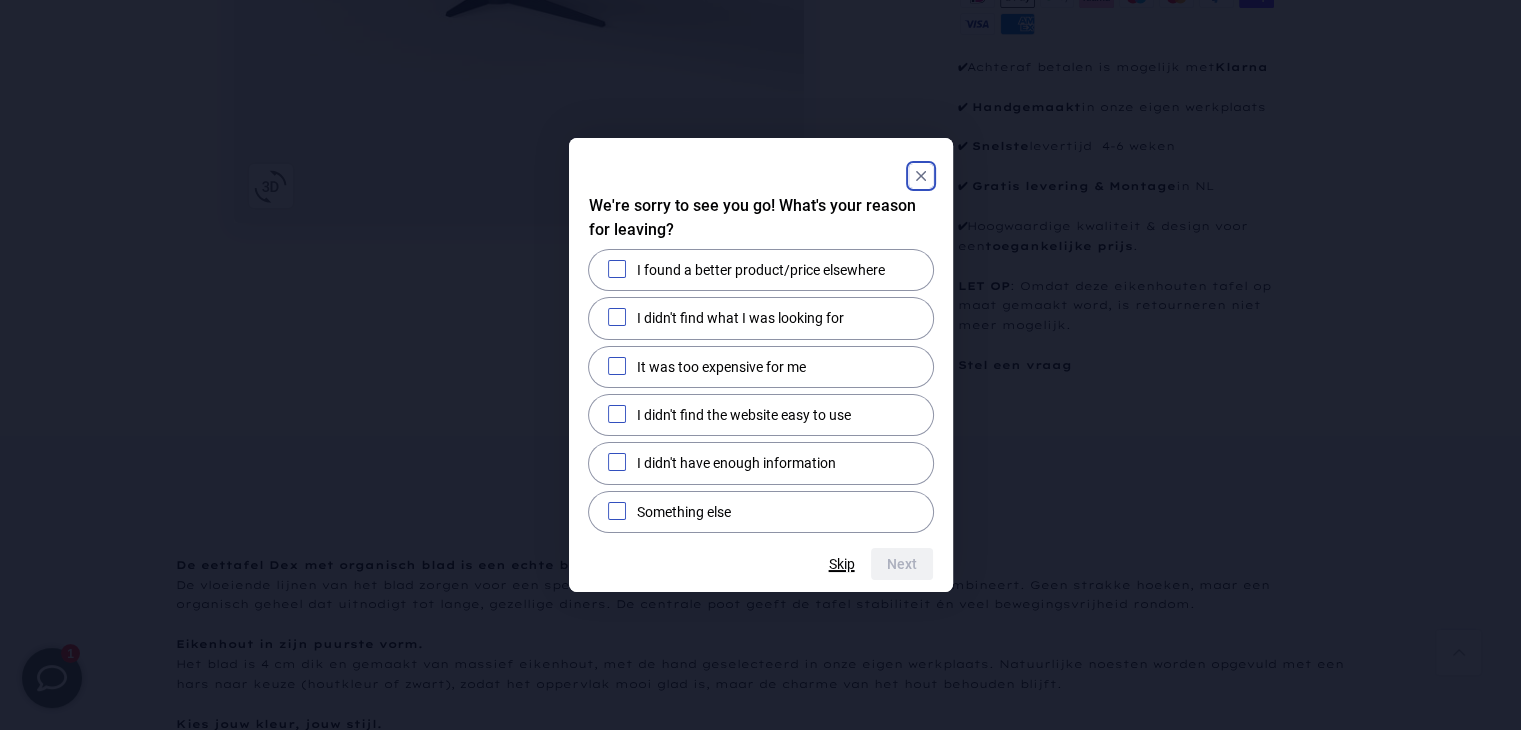 type 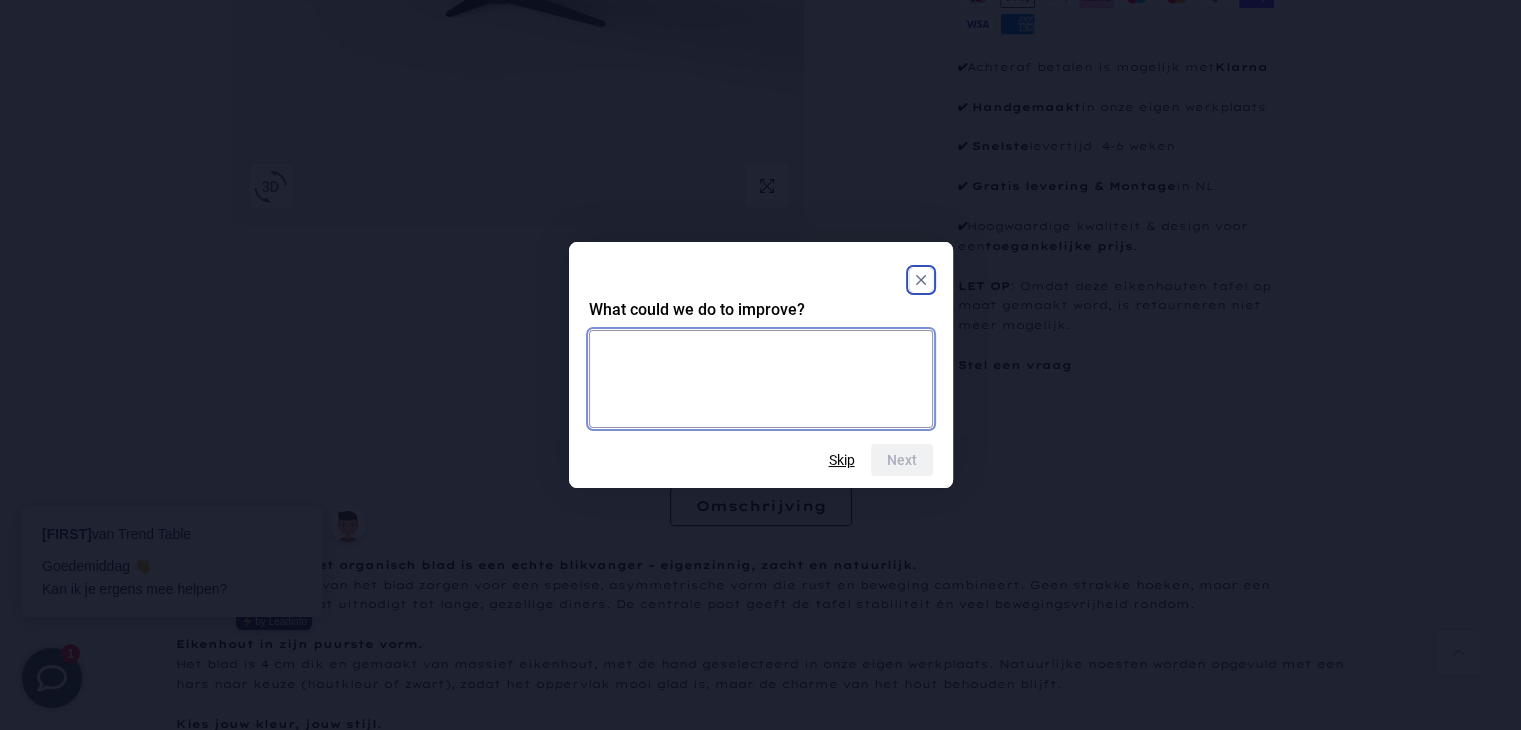 scroll, scrollTop: 0, scrollLeft: 0, axis: both 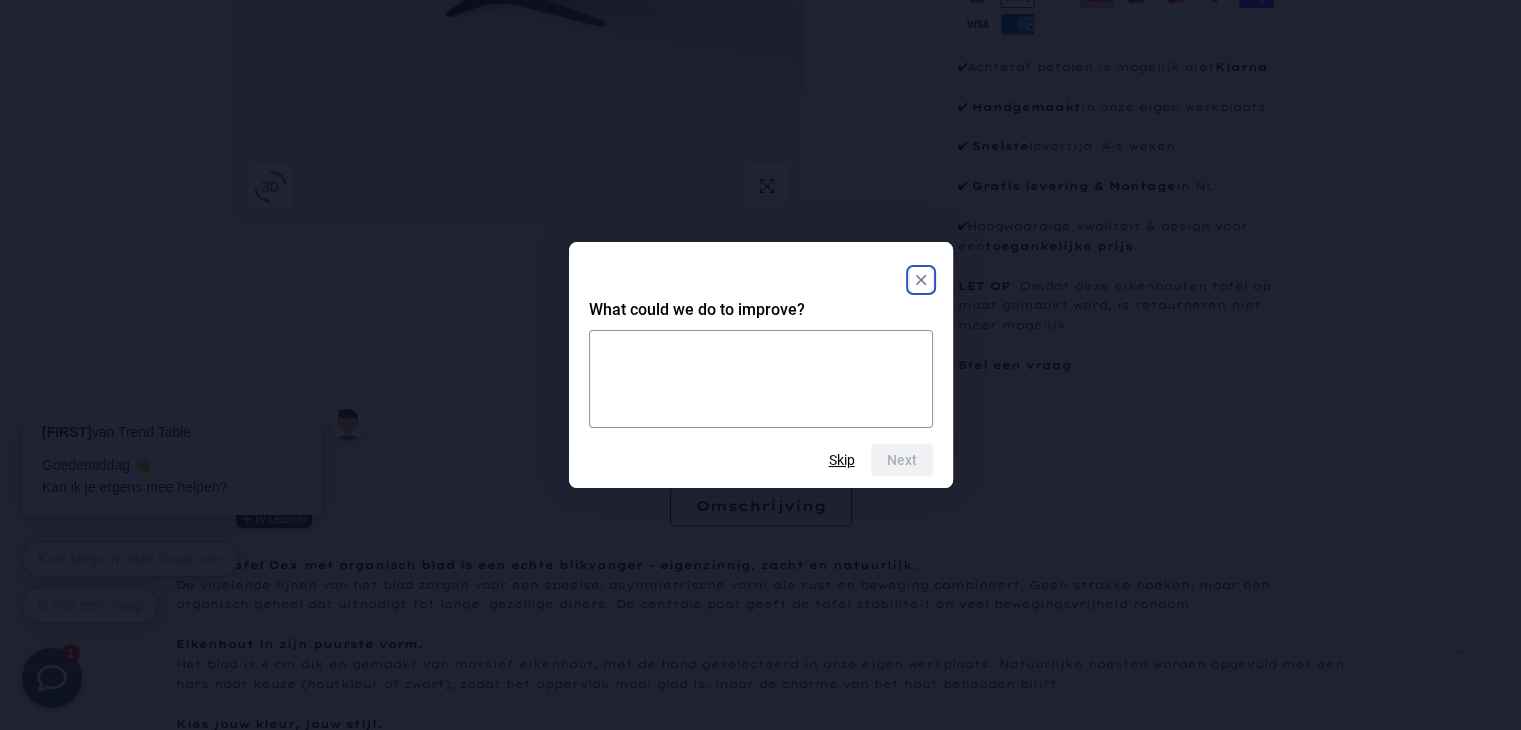 click 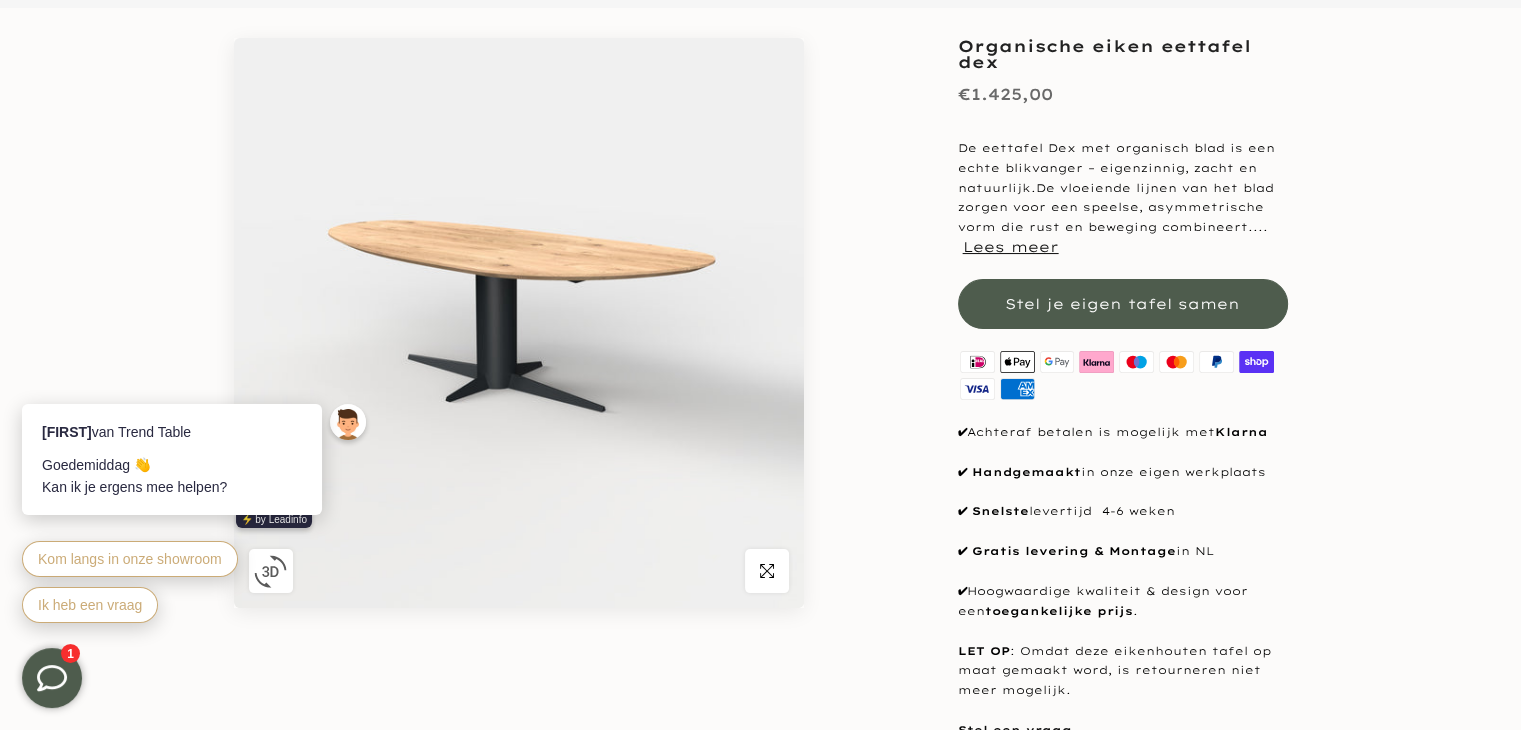 scroll, scrollTop: 300, scrollLeft: 0, axis: vertical 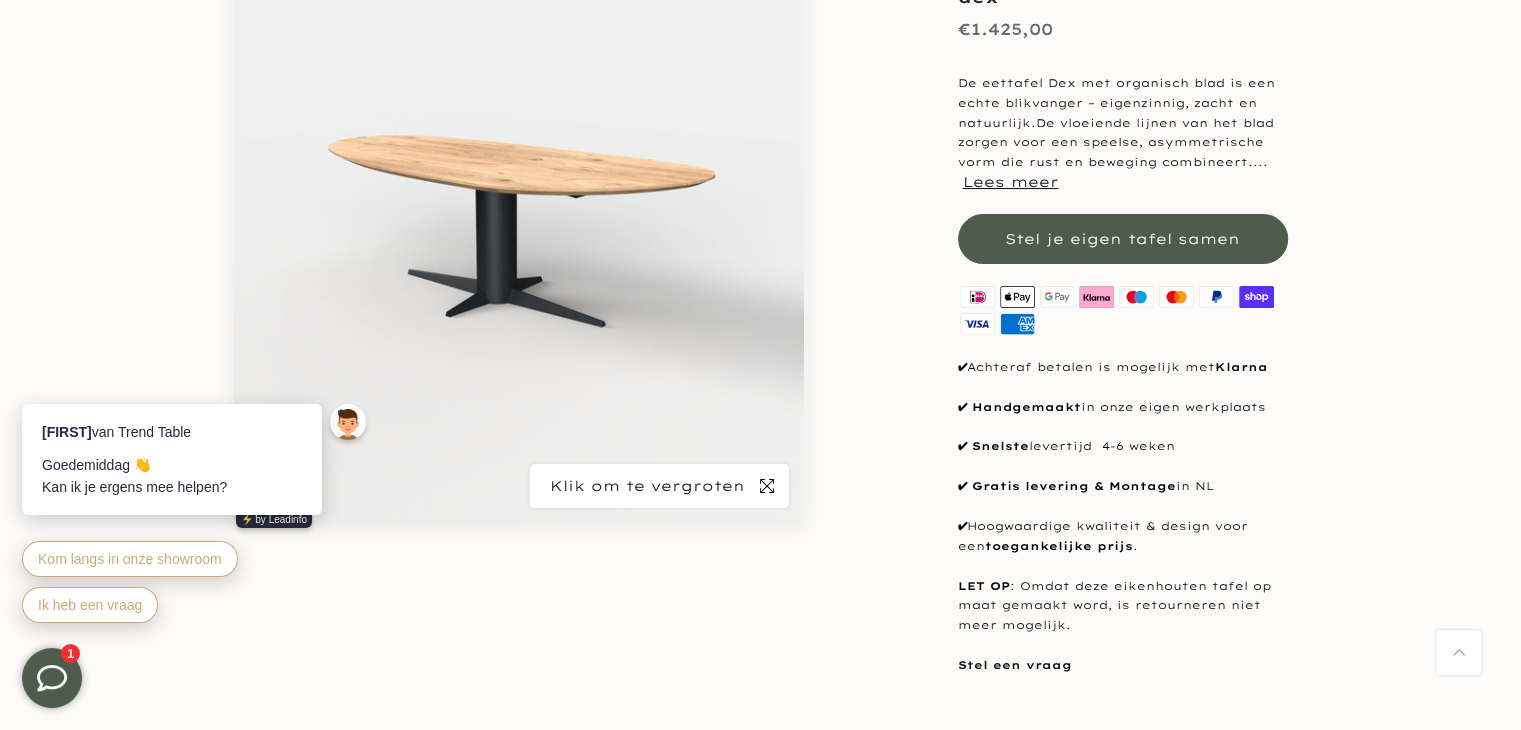 click 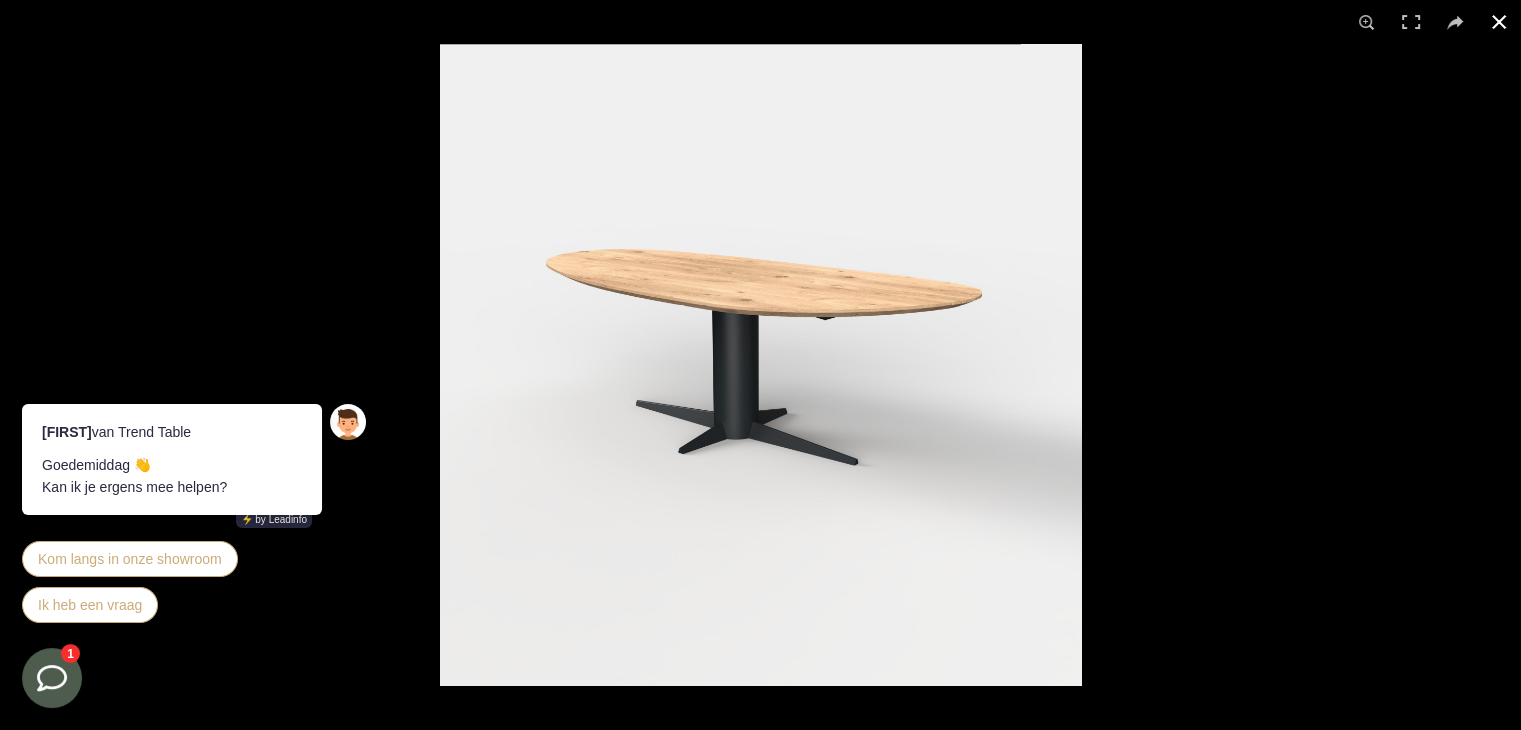 click at bounding box center (1499, 22) 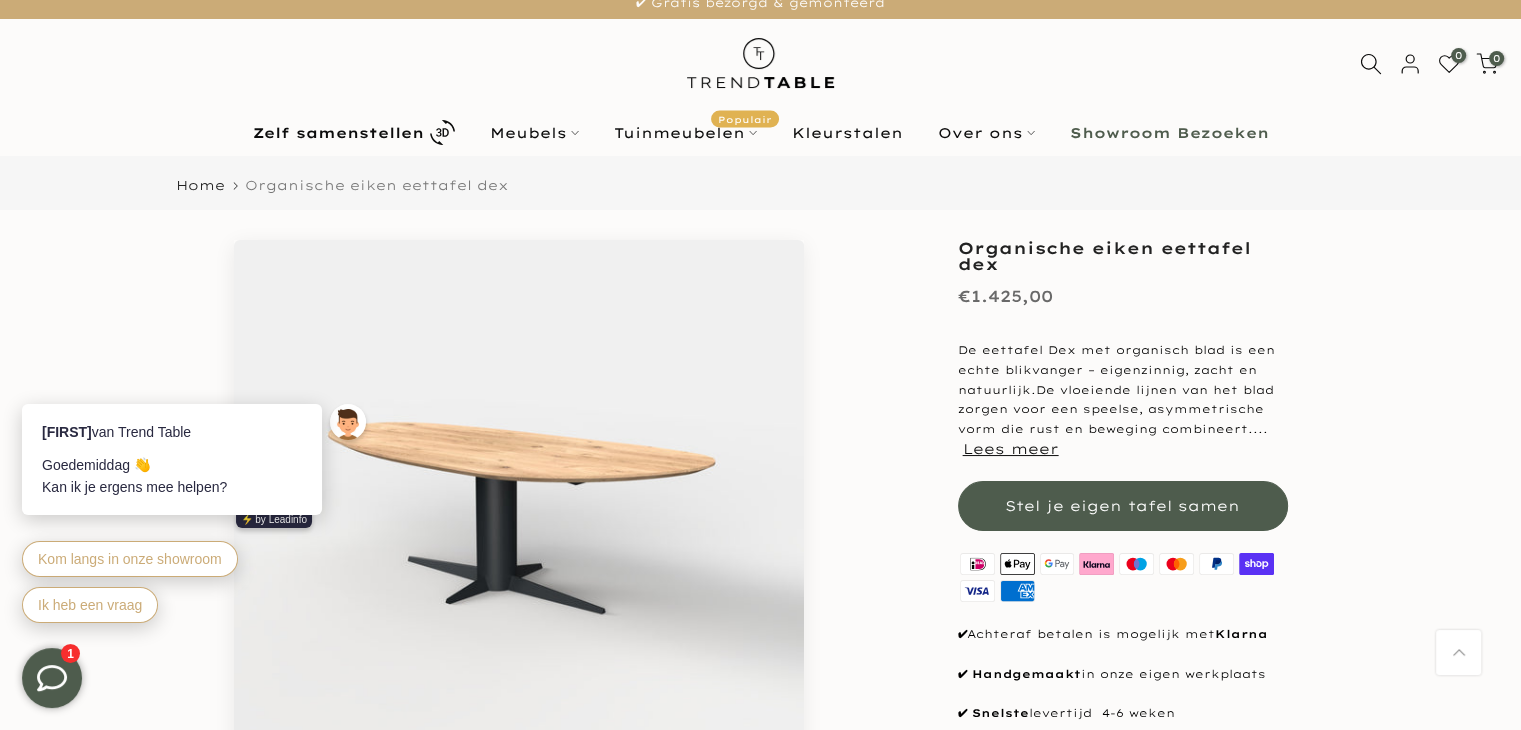 scroll, scrollTop: 0, scrollLeft: 0, axis: both 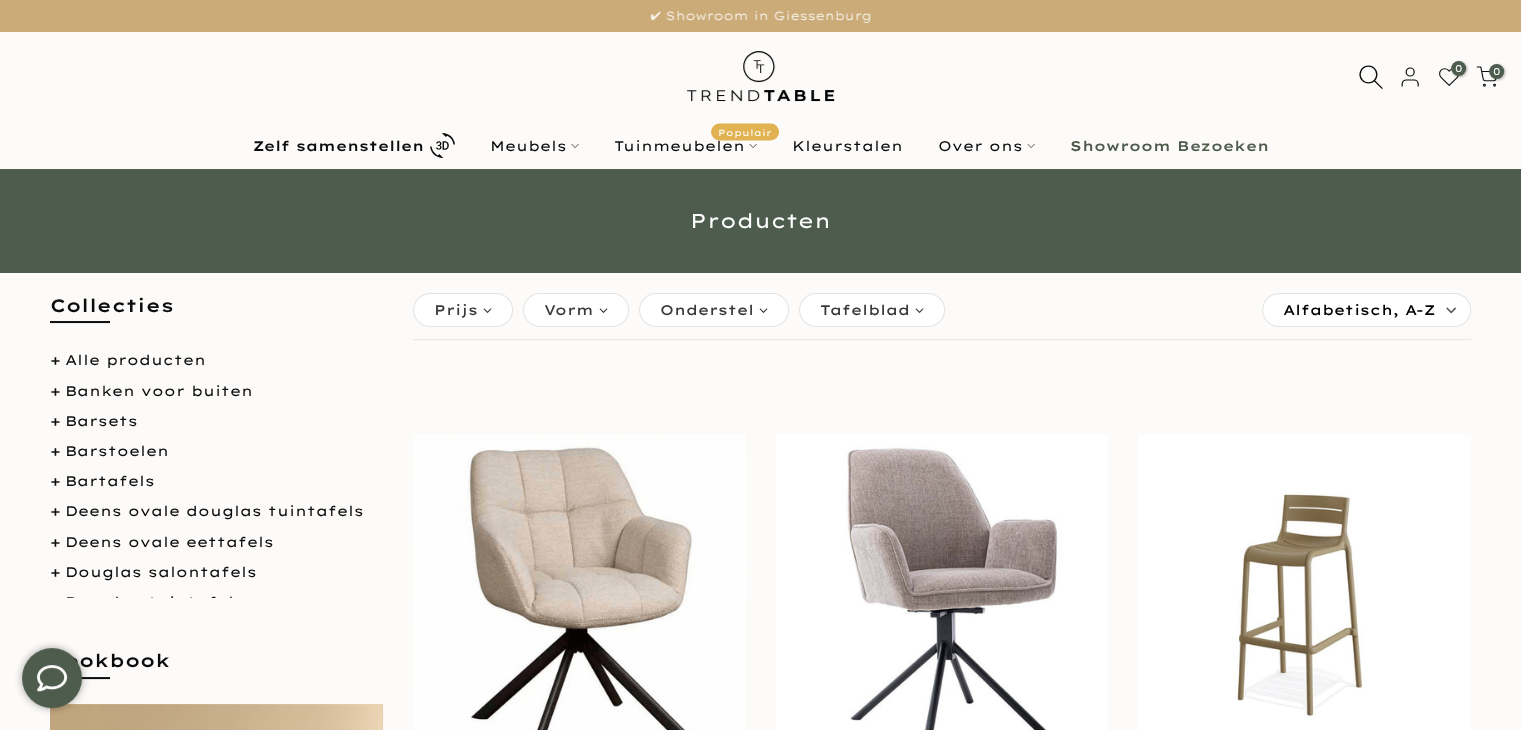 type on "****" 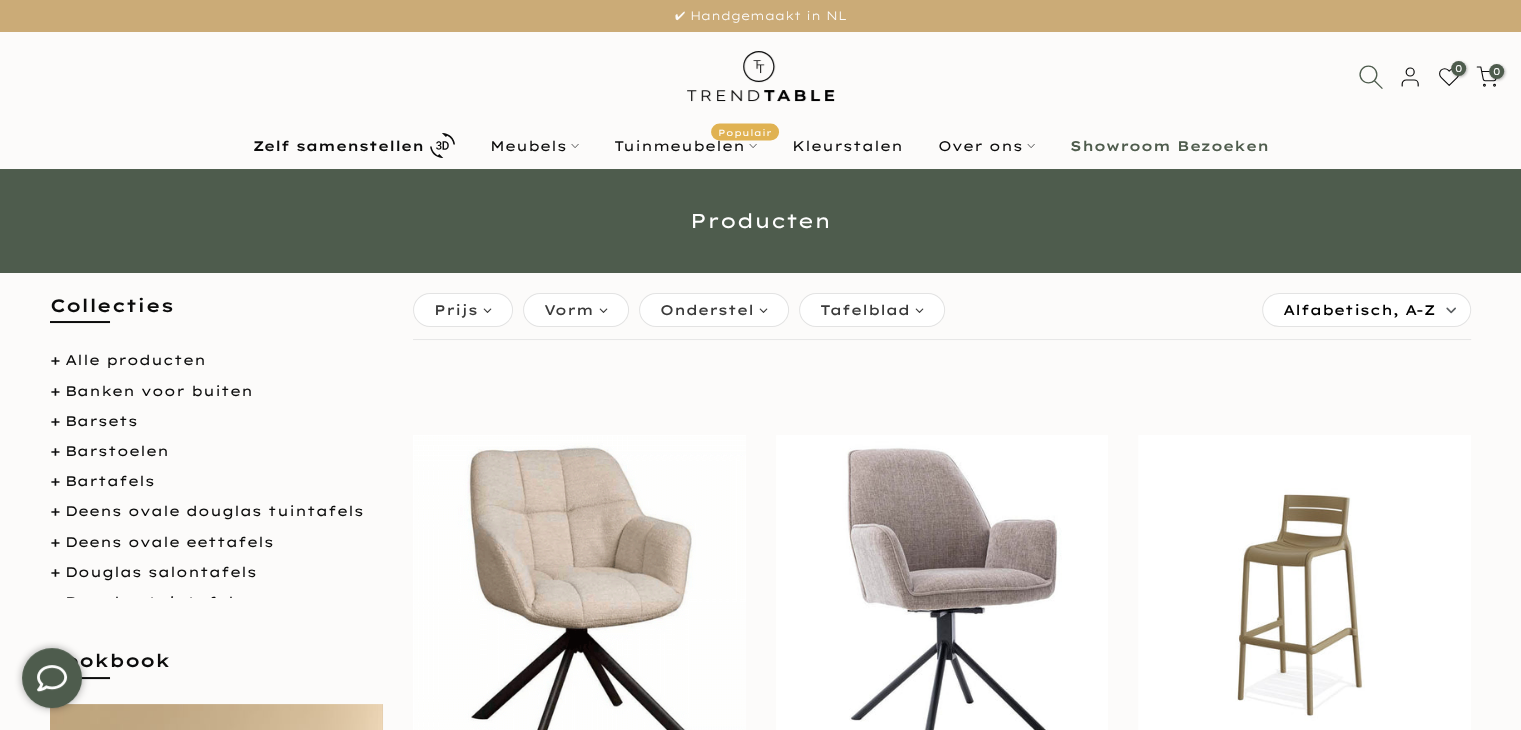 click 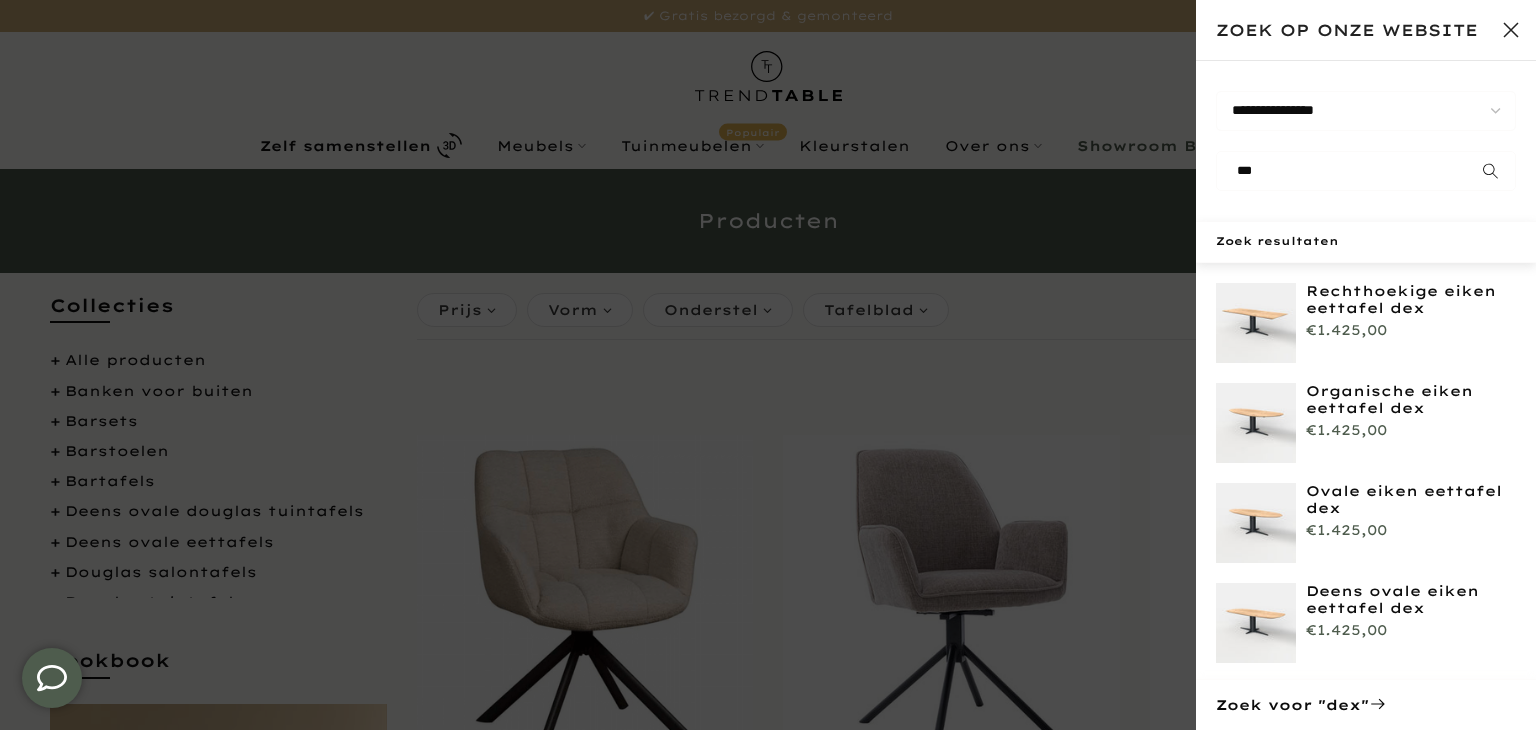 type on "***" 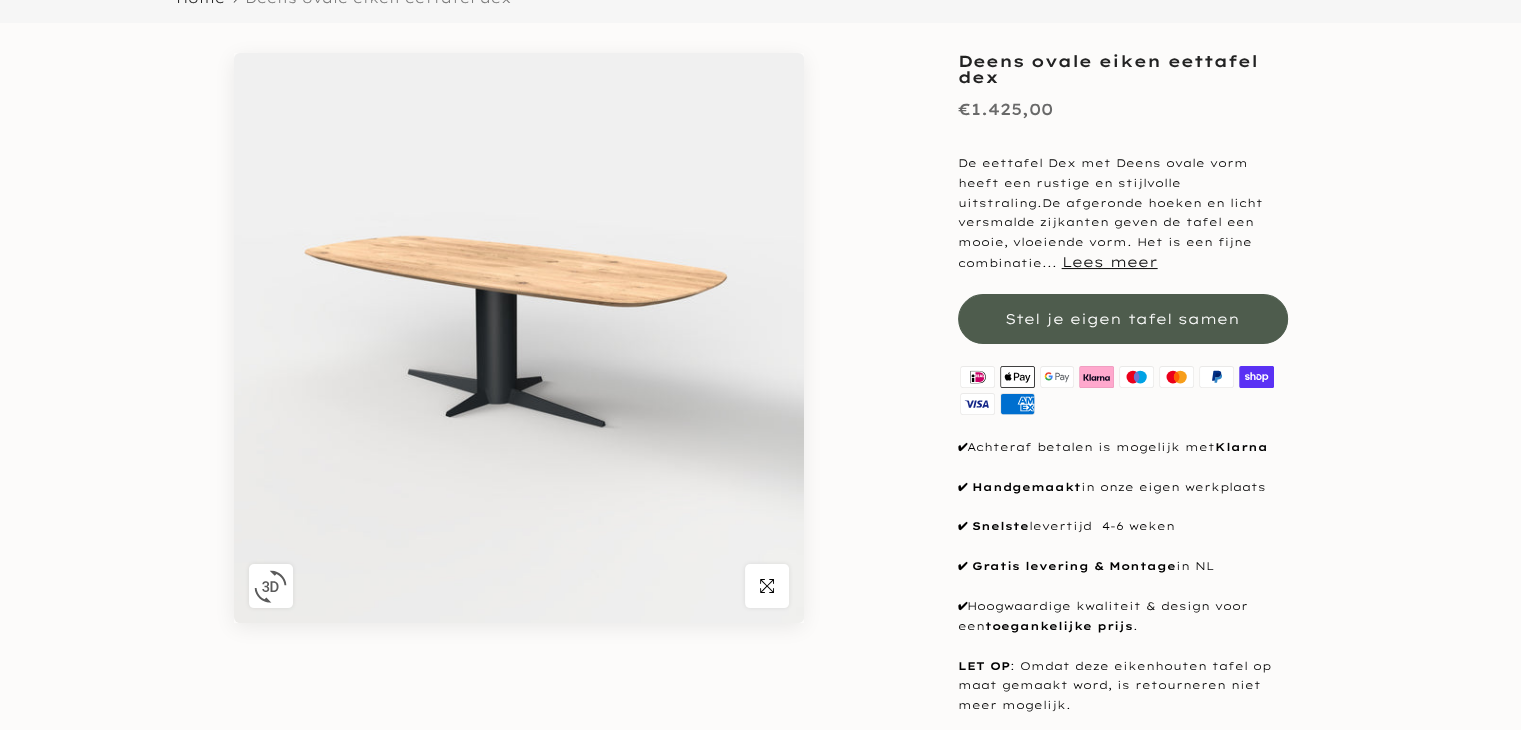 scroll, scrollTop: 200, scrollLeft: 0, axis: vertical 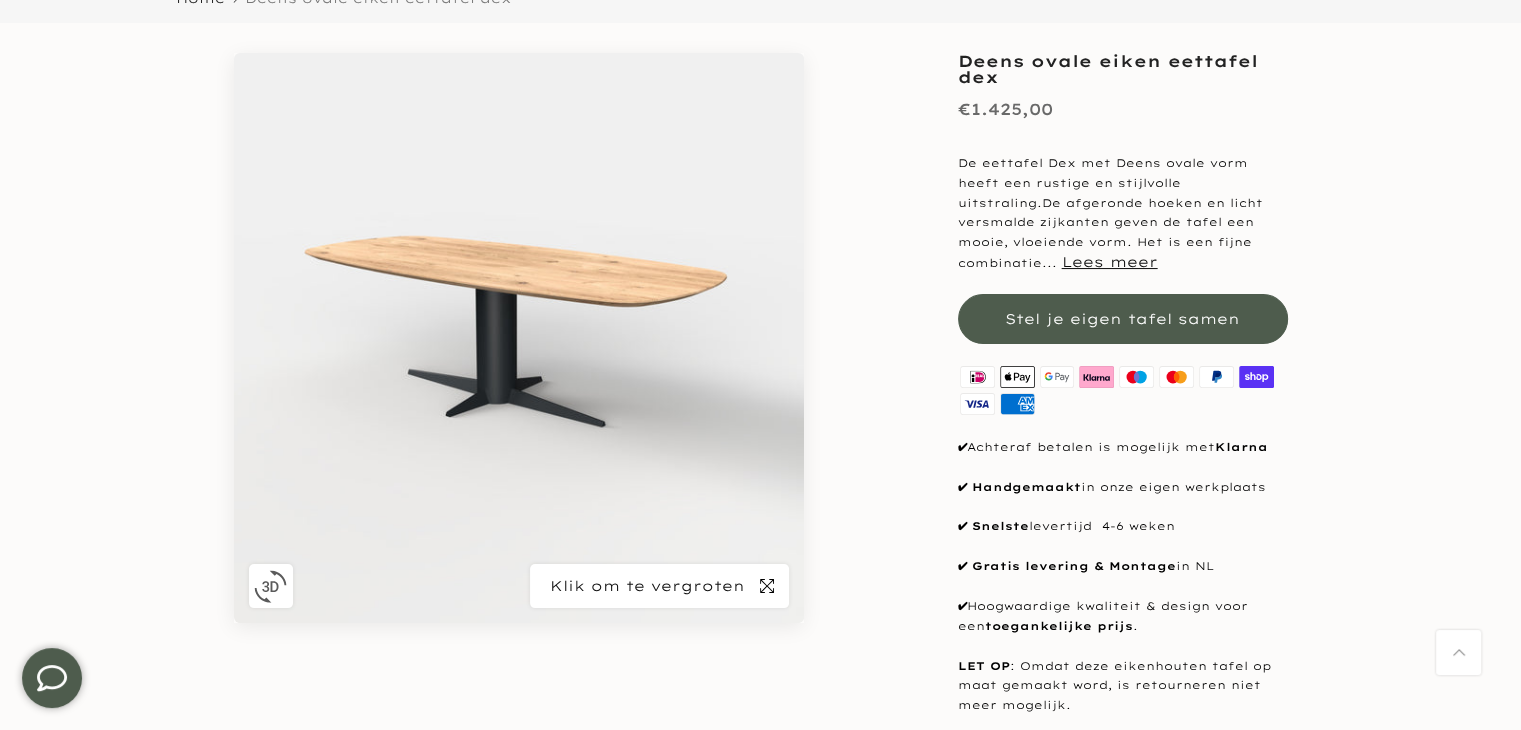 type on "****" 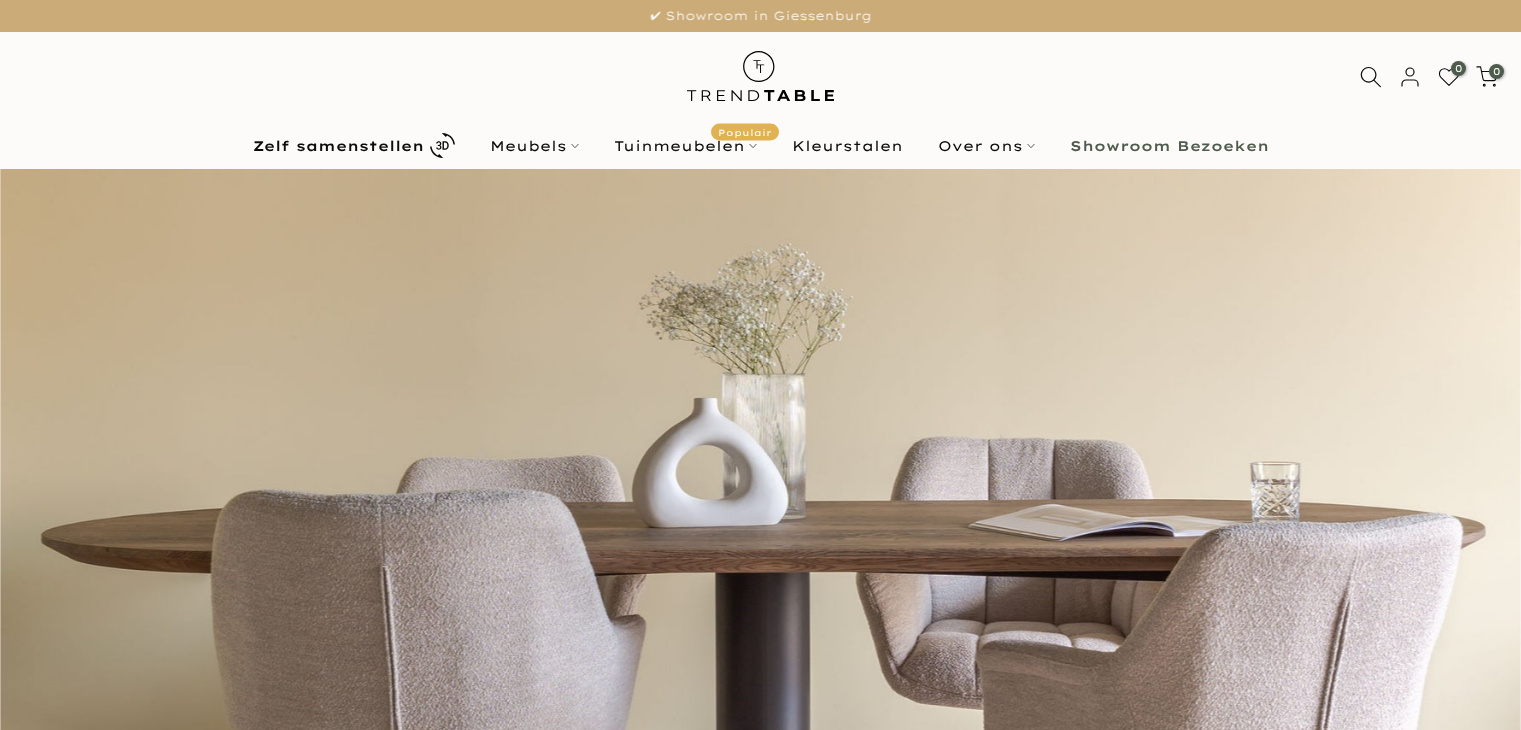 scroll, scrollTop: 0, scrollLeft: 0, axis: both 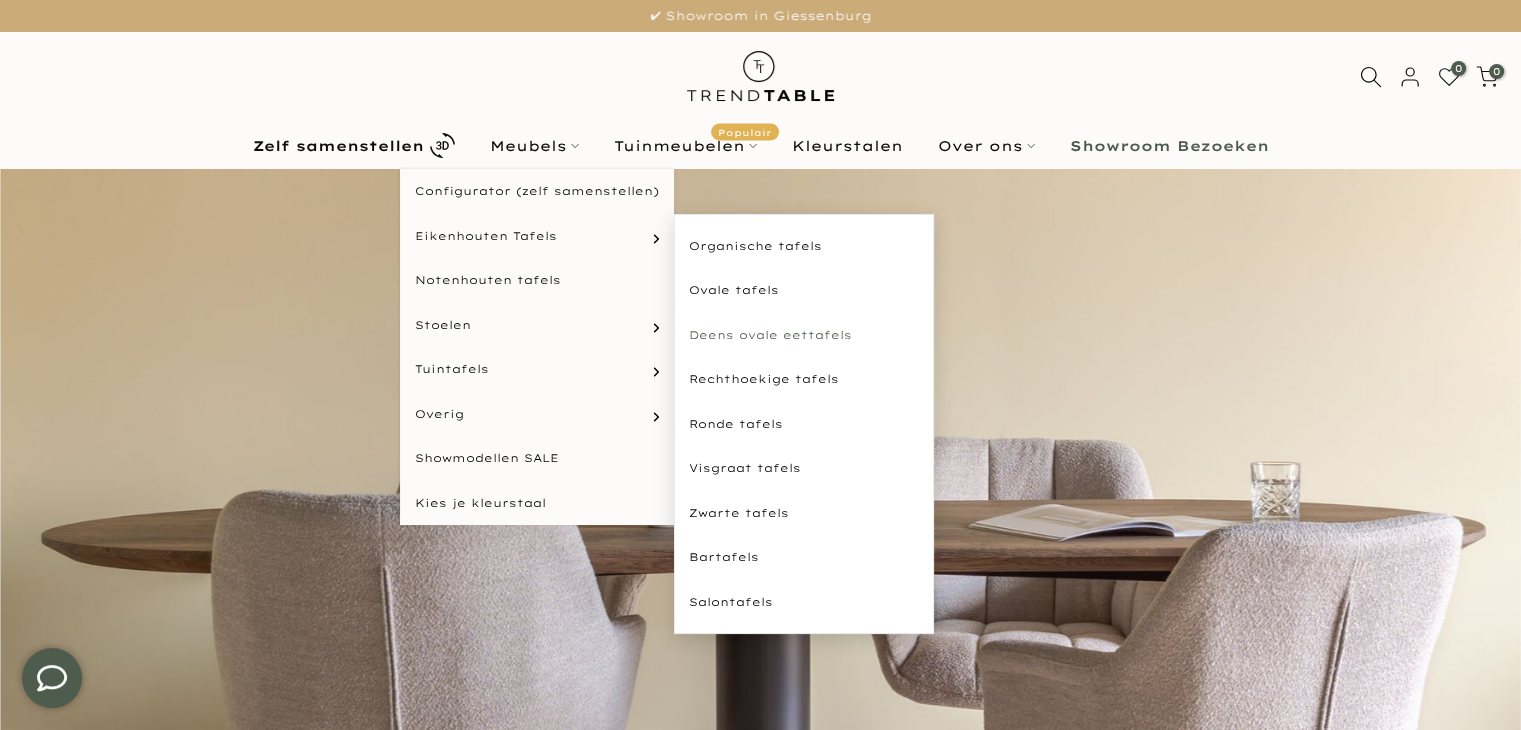 type on "****" 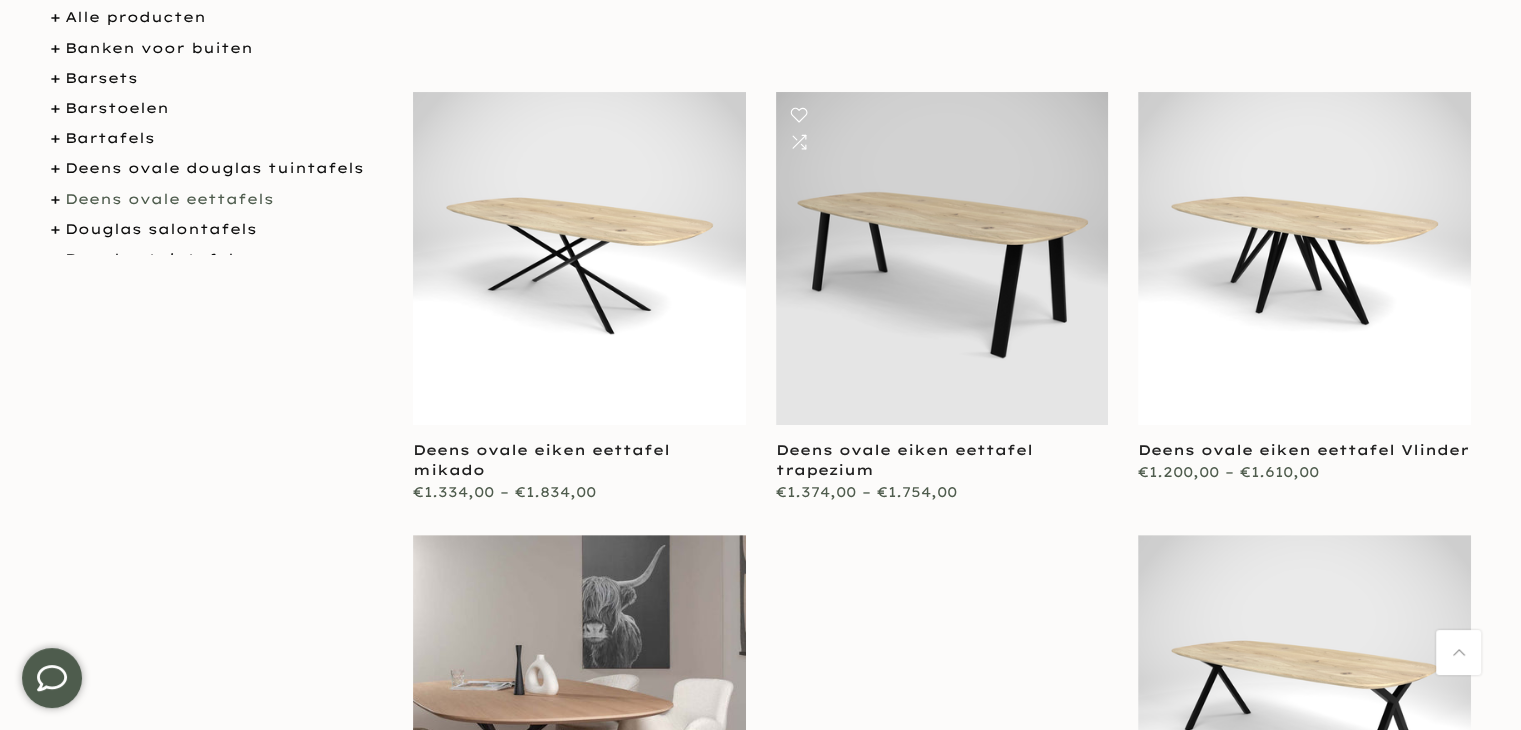 scroll, scrollTop: 0, scrollLeft: 0, axis: both 